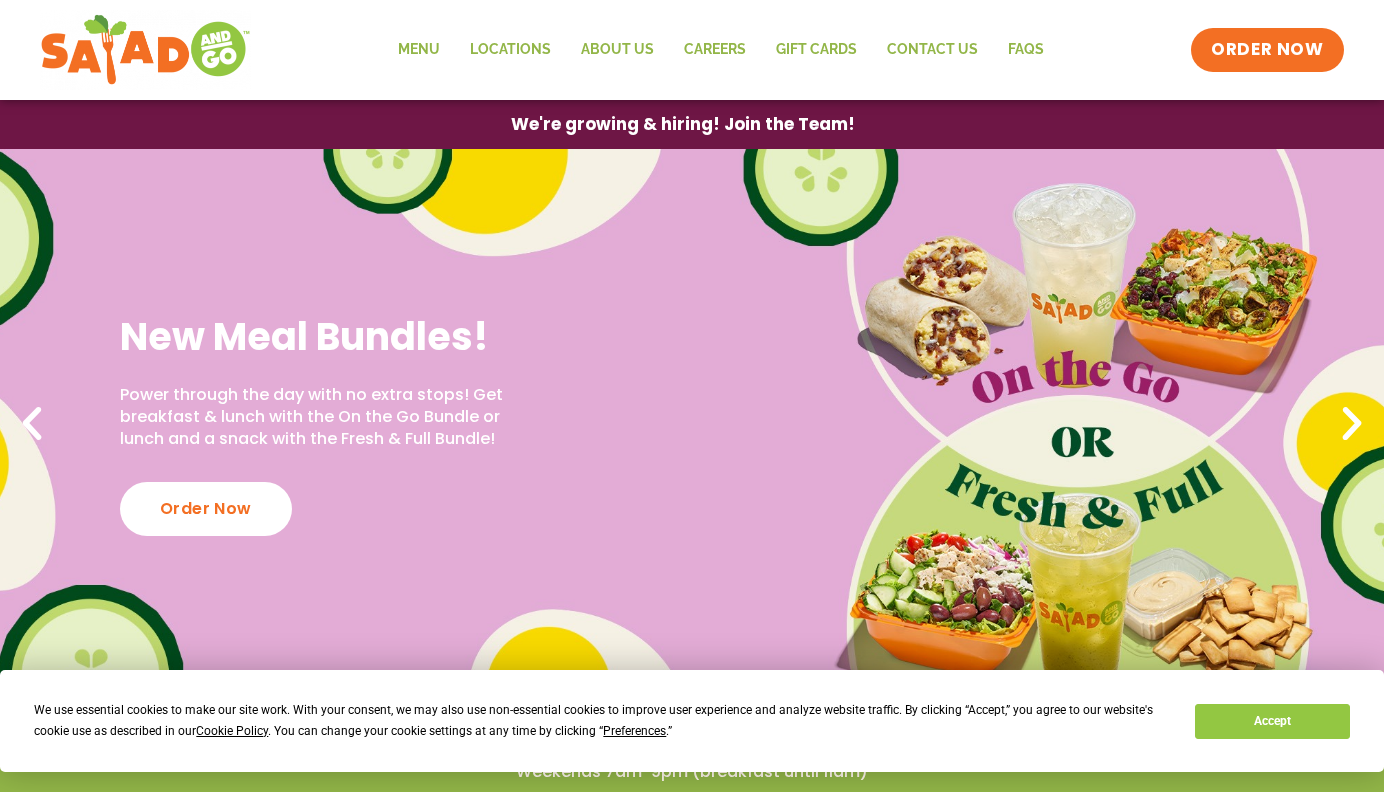 scroll, scrollTop: 0, scrollLeft: 0, axis: both 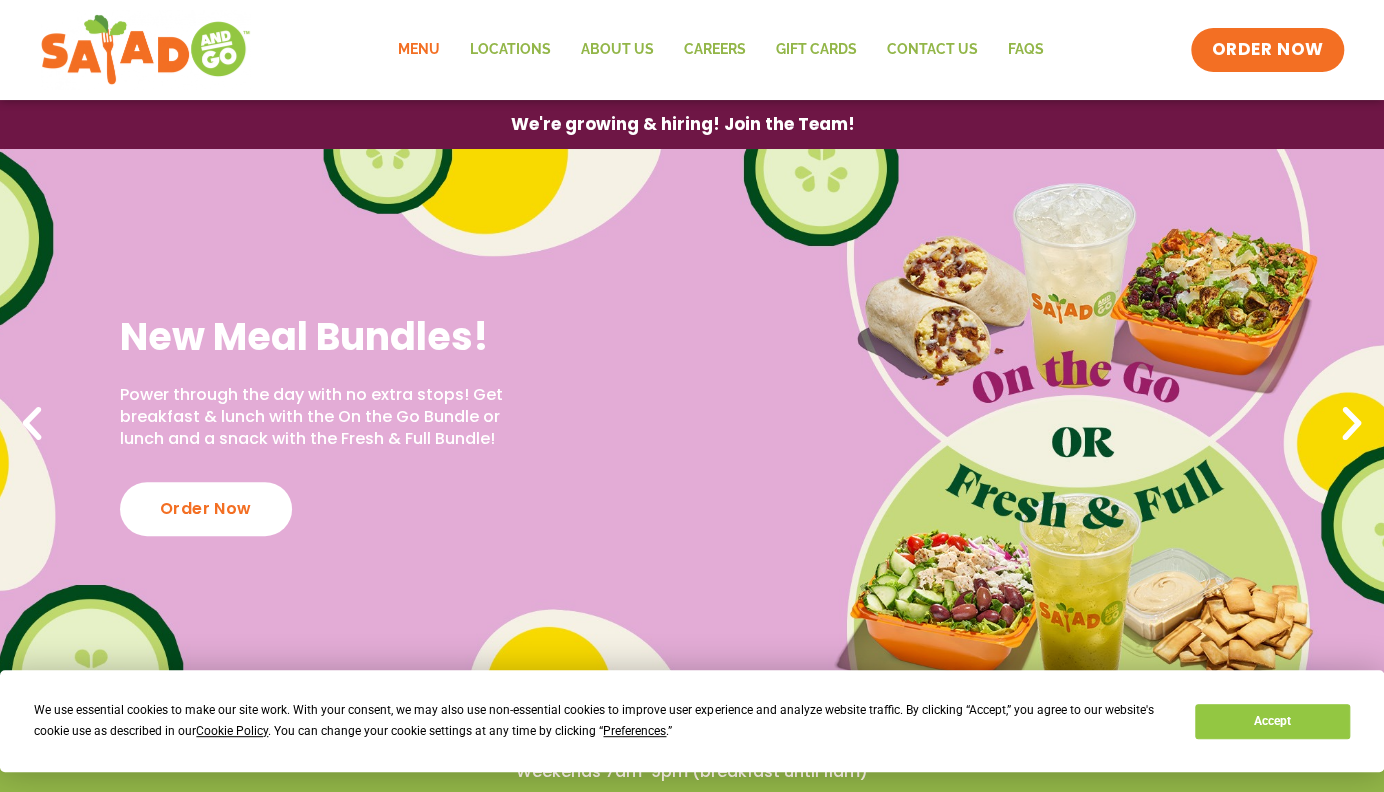 click on "Menu" 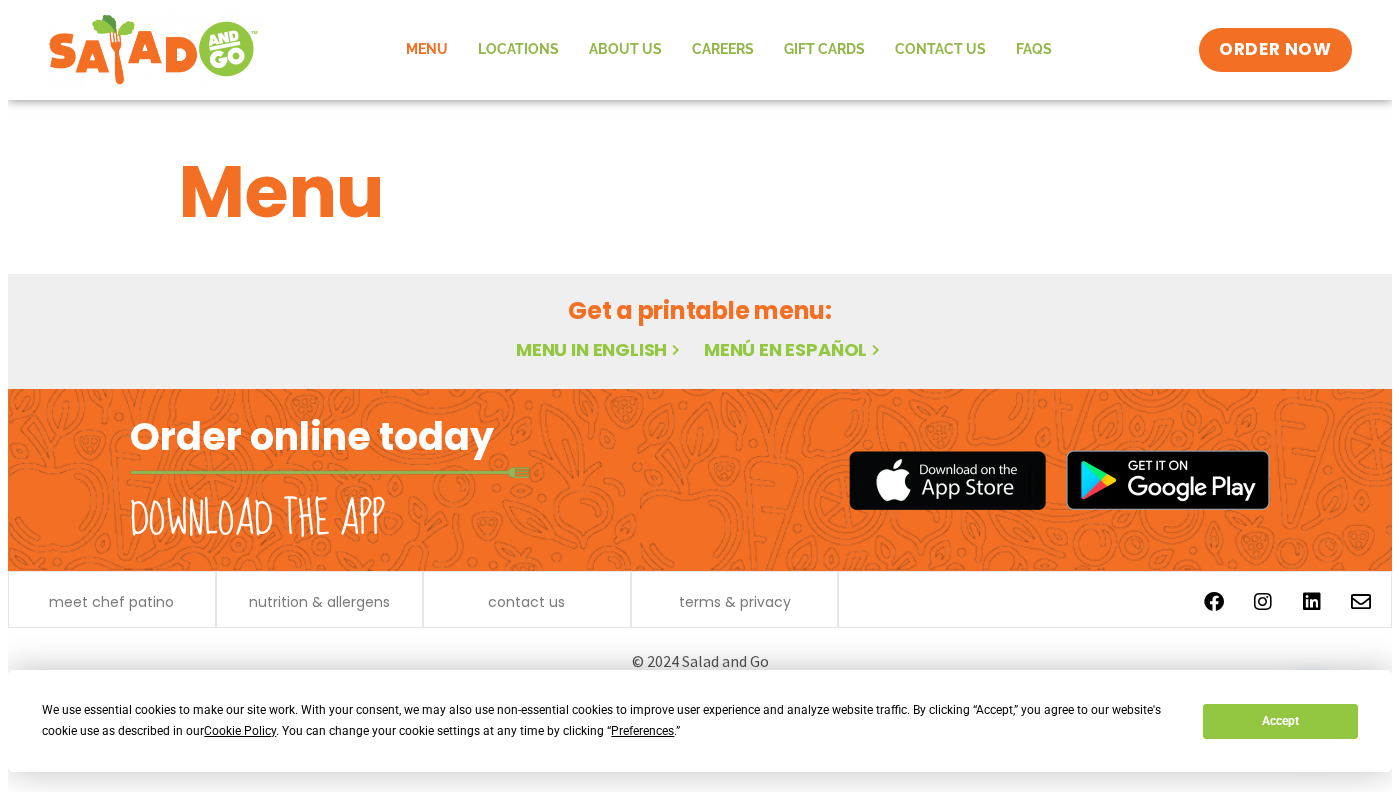 scroll, scrollTop: 0, scrollLeft: 0, axis: both 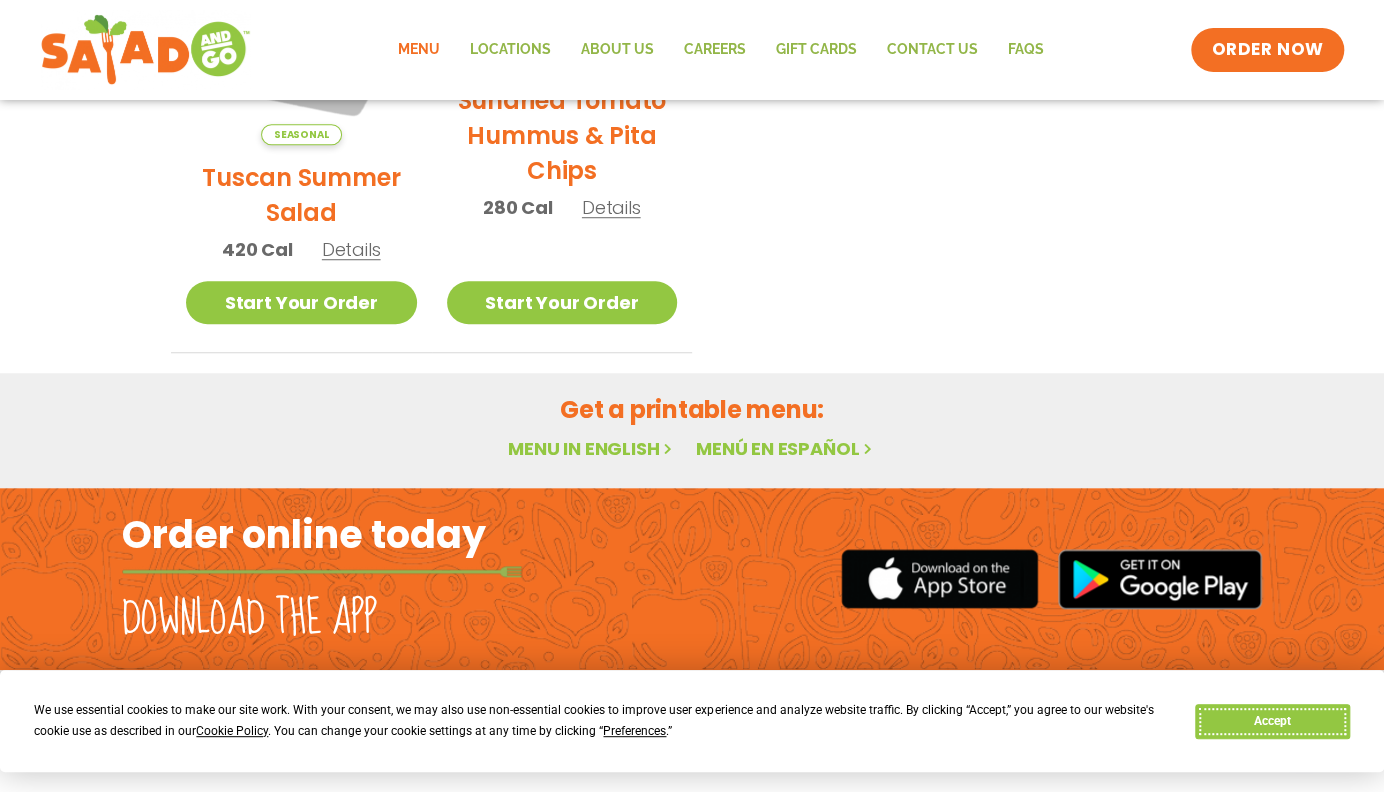 click on "Accept" at bounding box center [1272, 721] 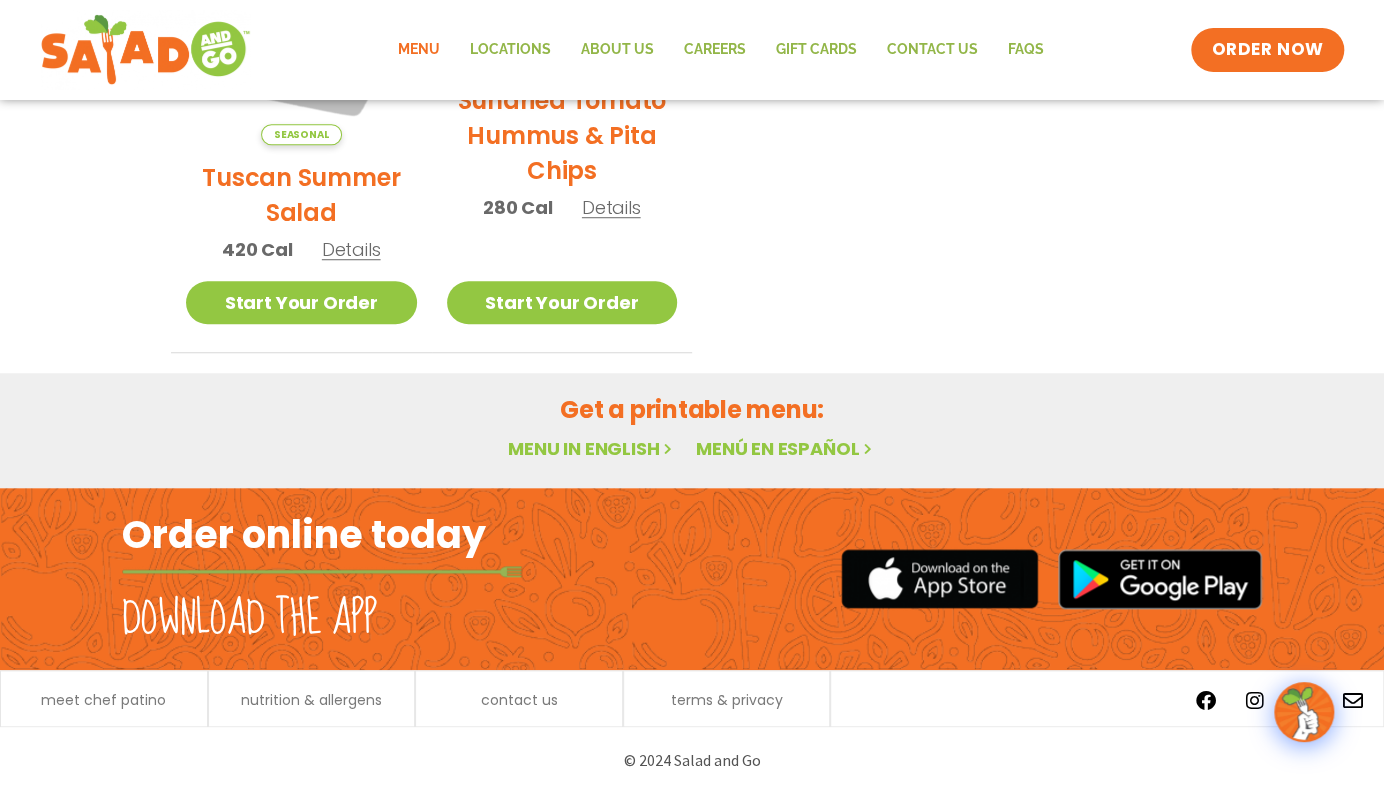 click on "Menu in English" at bounding box center [592, 448] 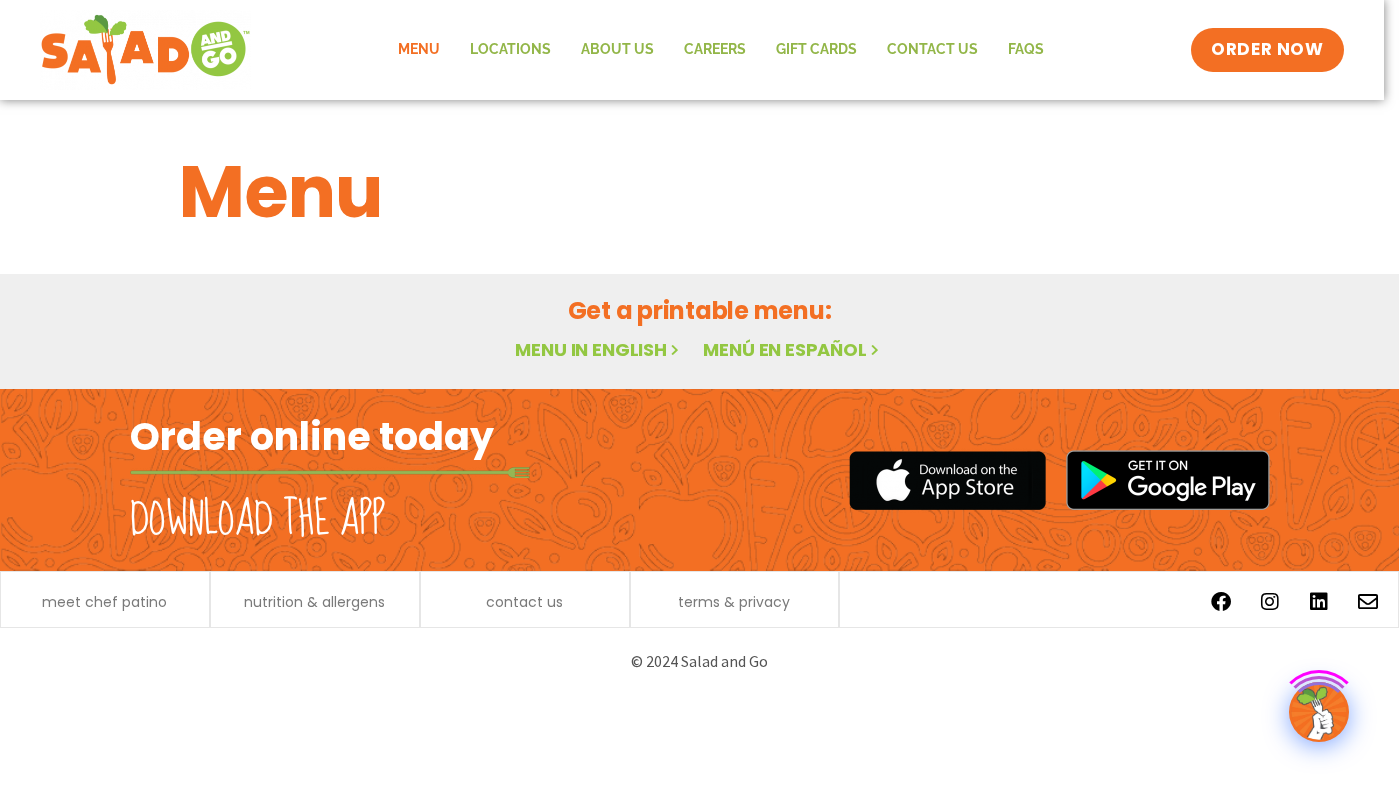 scroll, scrollTop: 0, scrollLeft: 0, axis: both 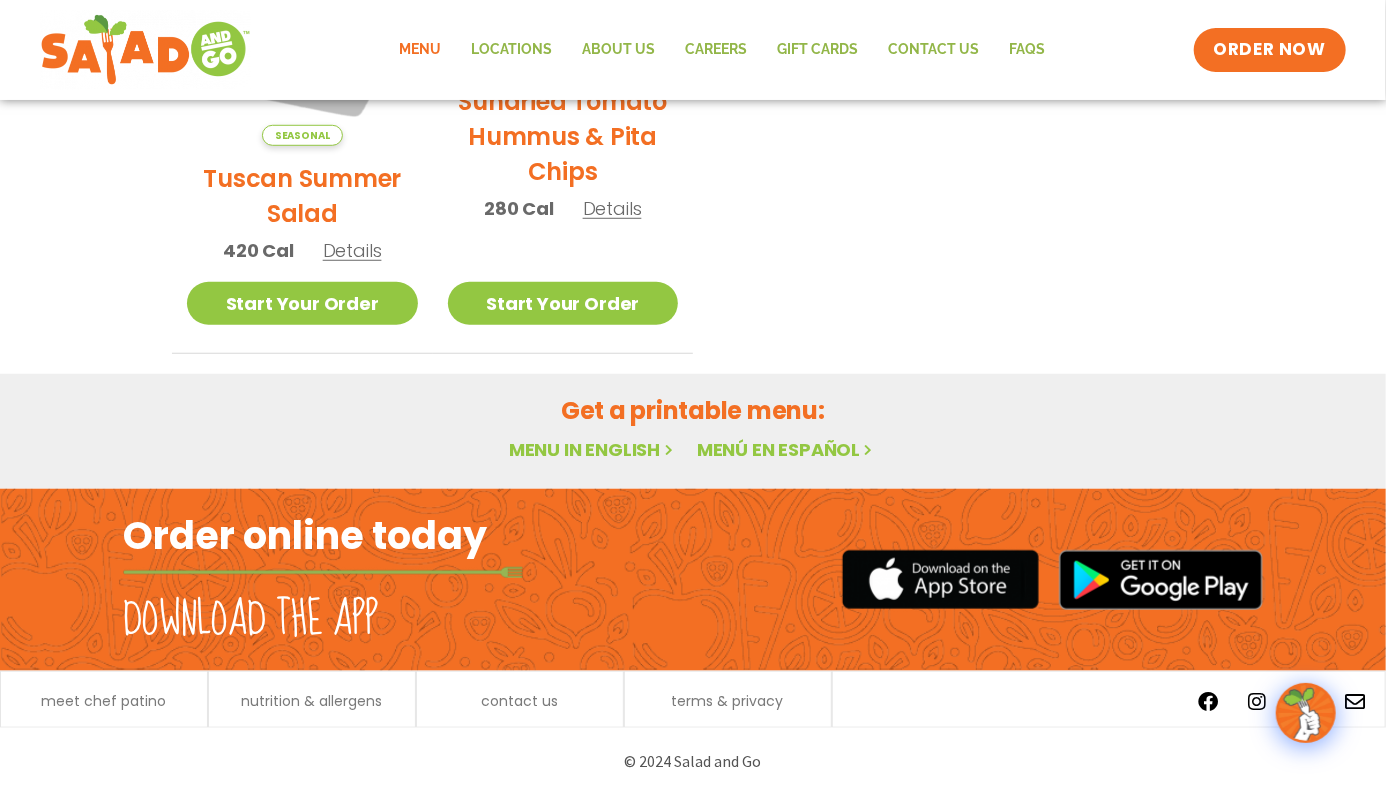 click on "Menu in English" at bounding box center (593, 449) 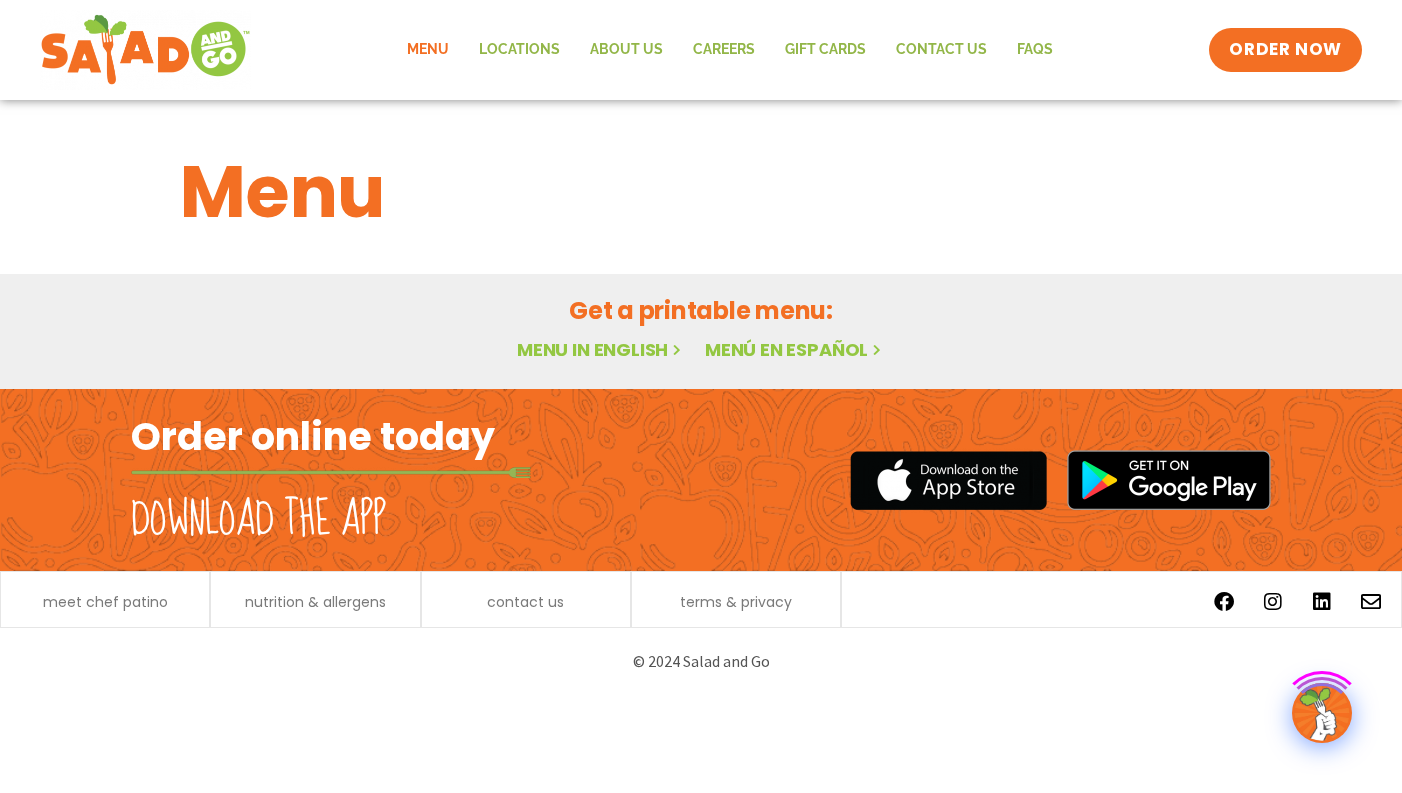 scroll, scrollTop: 0, scrollLeft: 0, axis: both 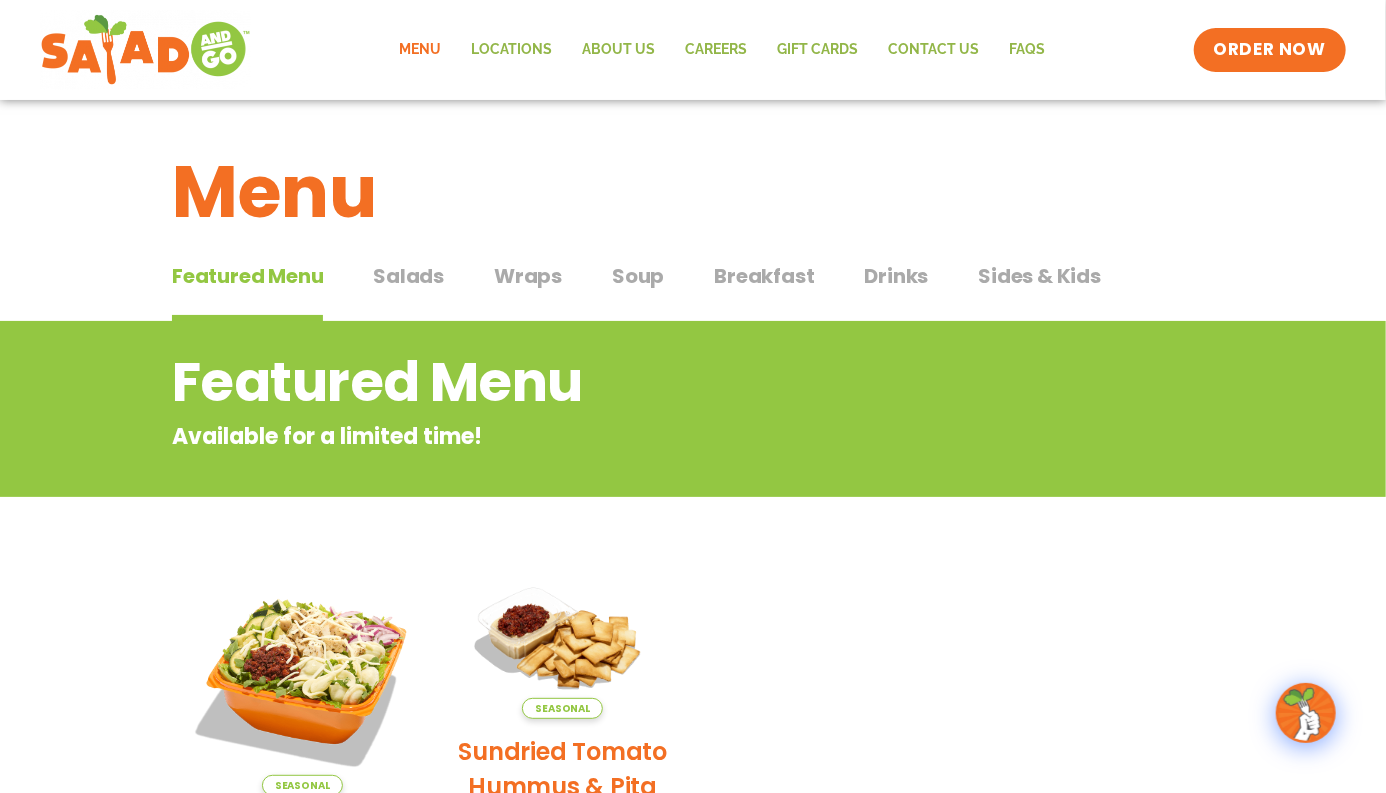 click on "Salads" at bounding box center [408, 276] 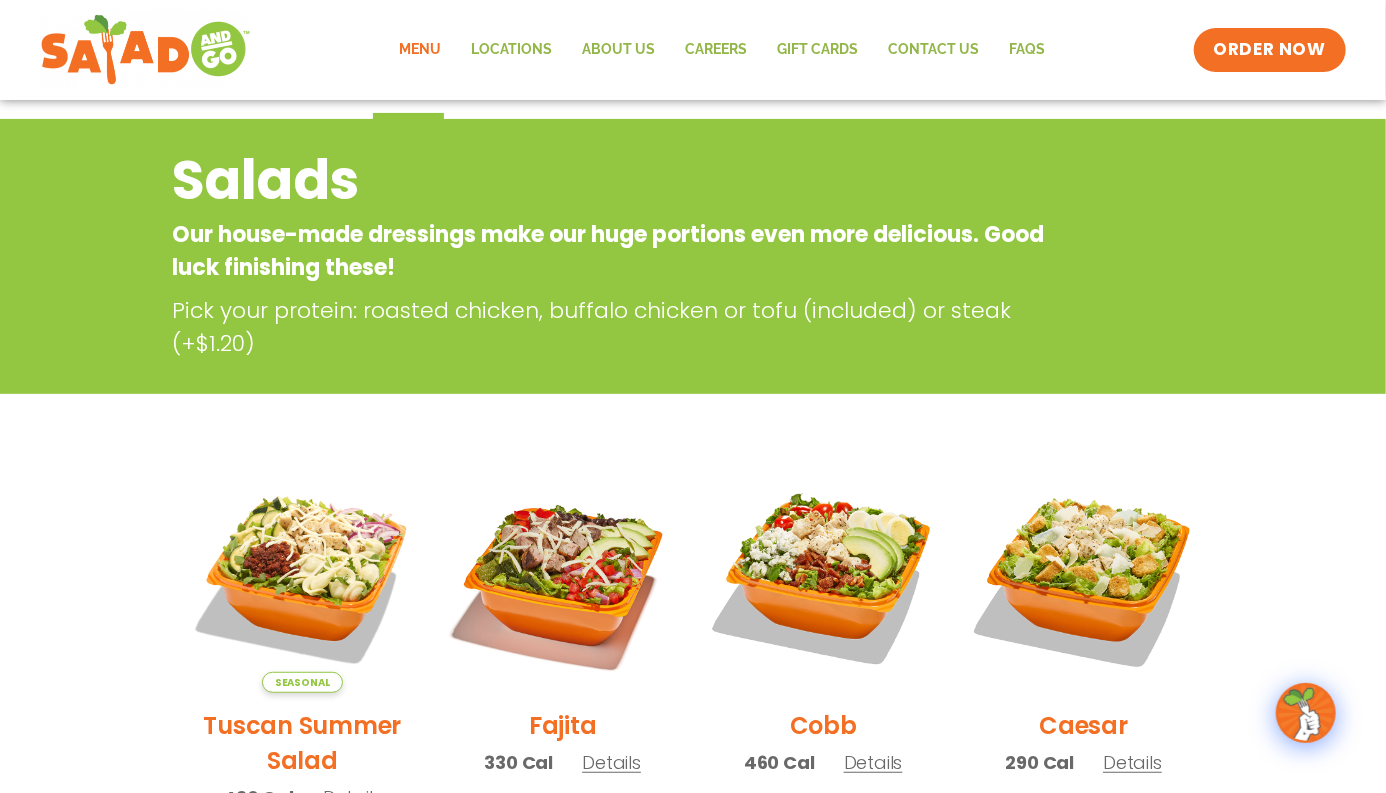 scroll, scrollTop: 0, scrollLeft: 0, axis: both 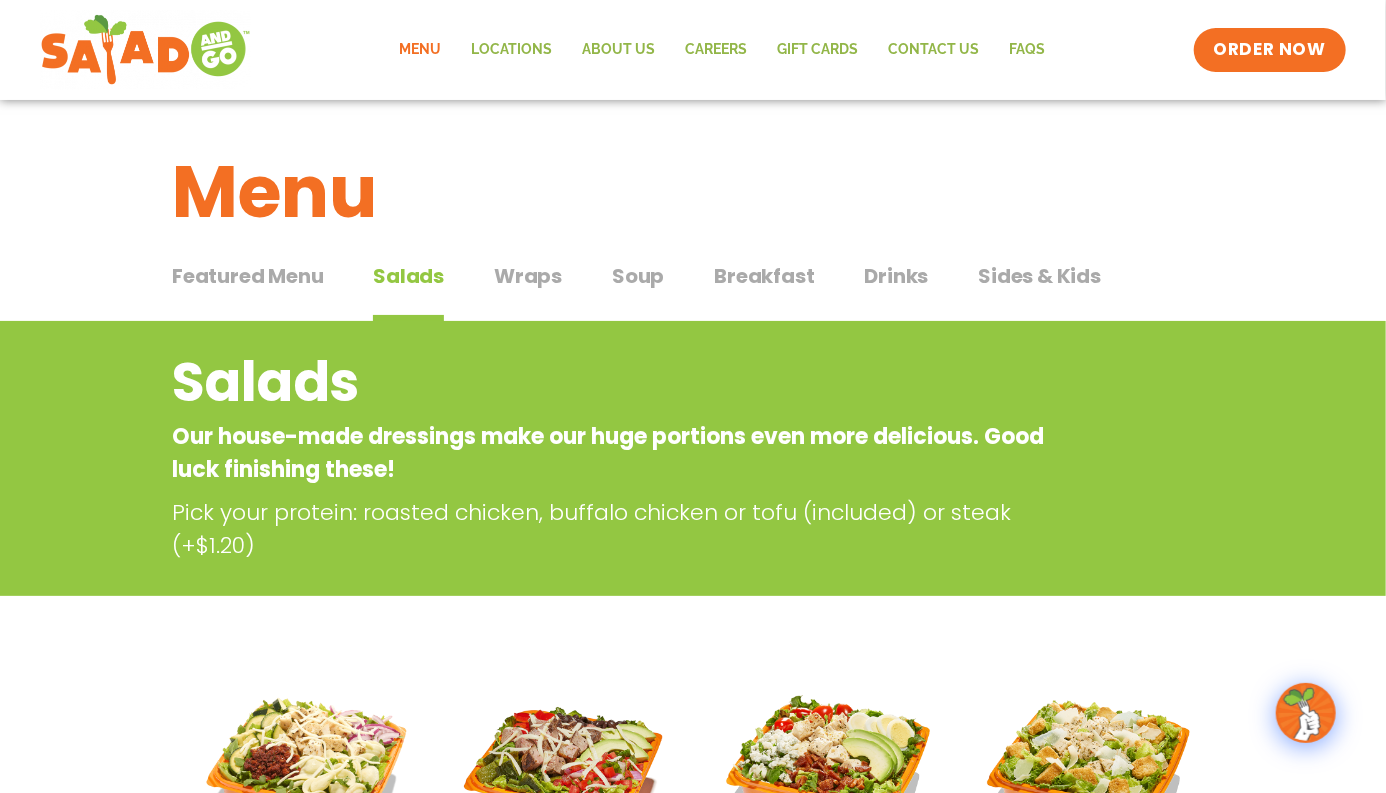 click on "Wraps" at bounding box center [528, 276] 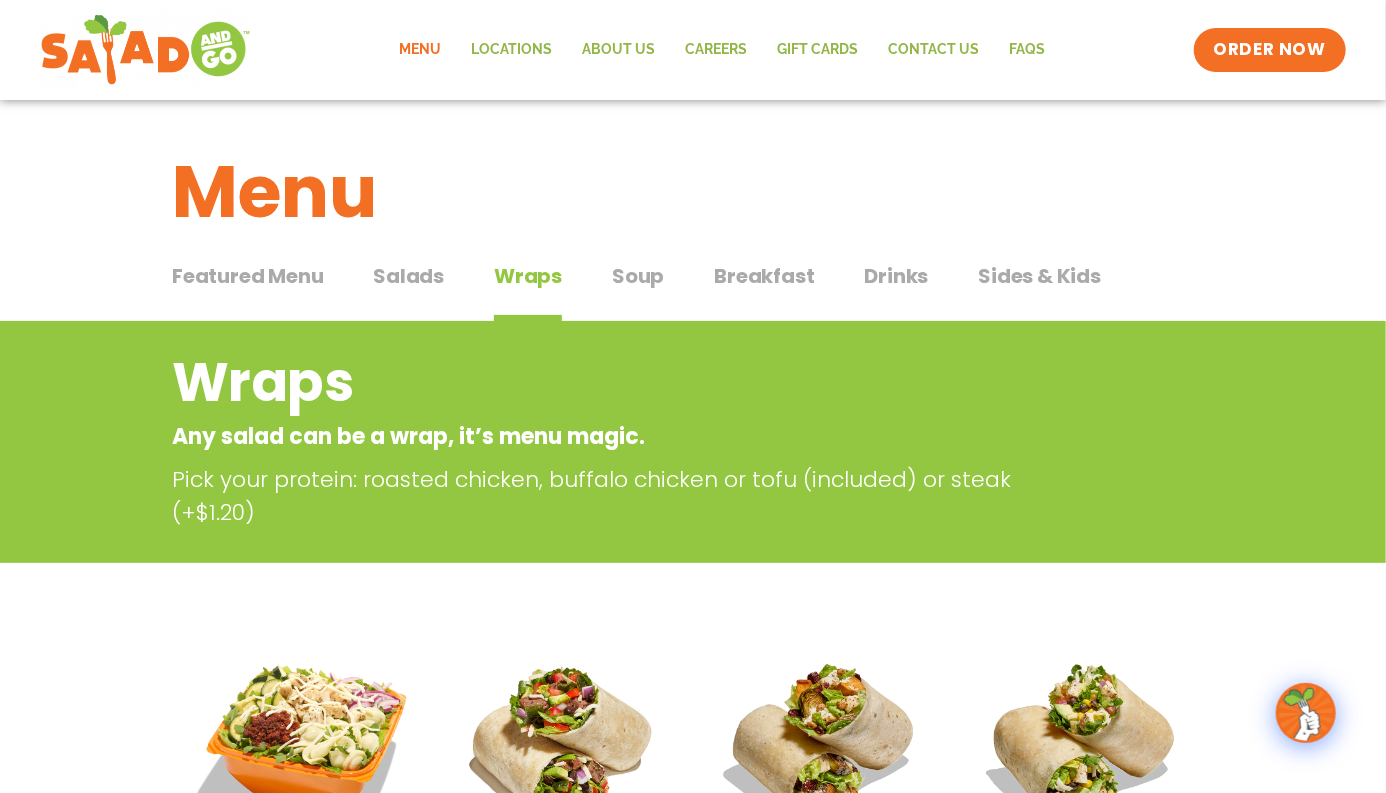 click on "Soup" at bounding box center [638, 276] 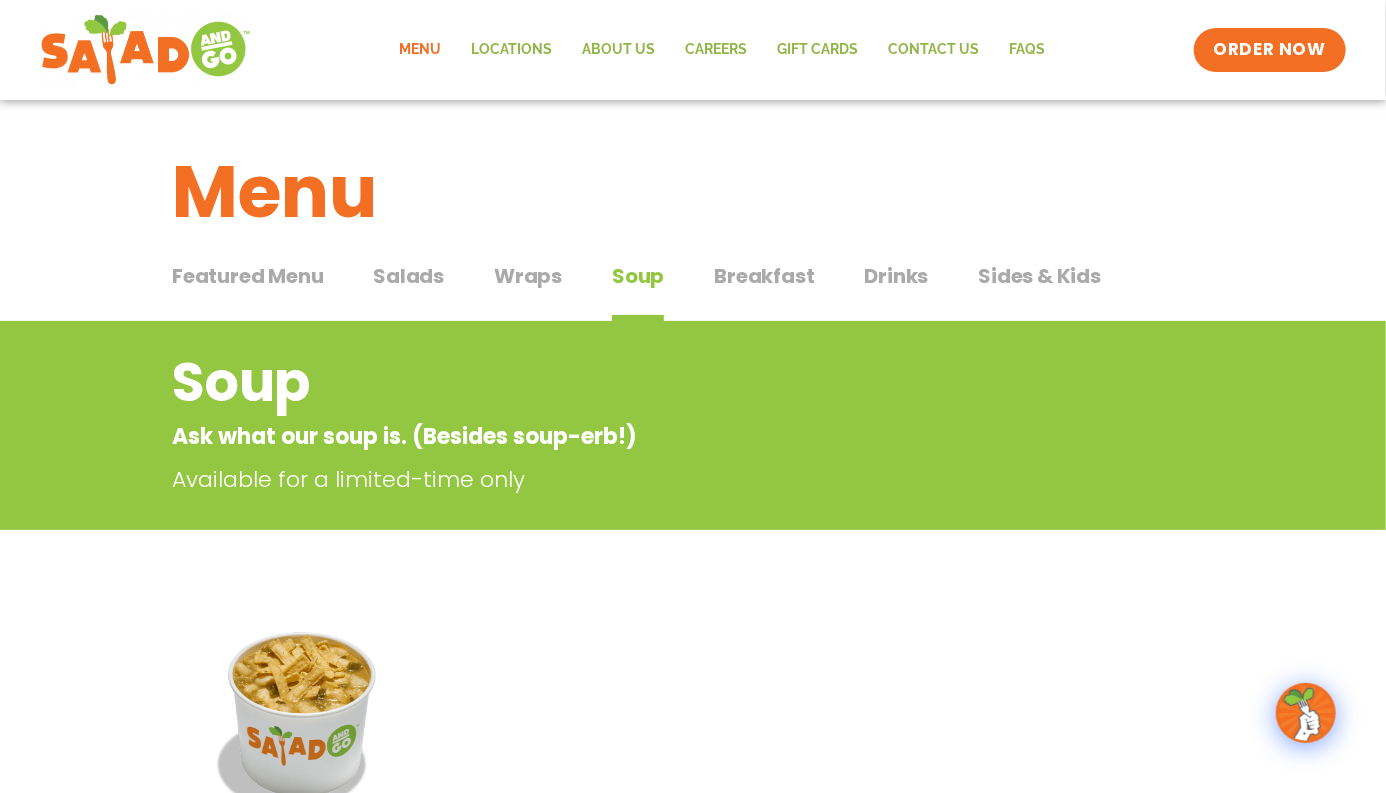 click on "Breakfast" at bounding box center [764, 276] 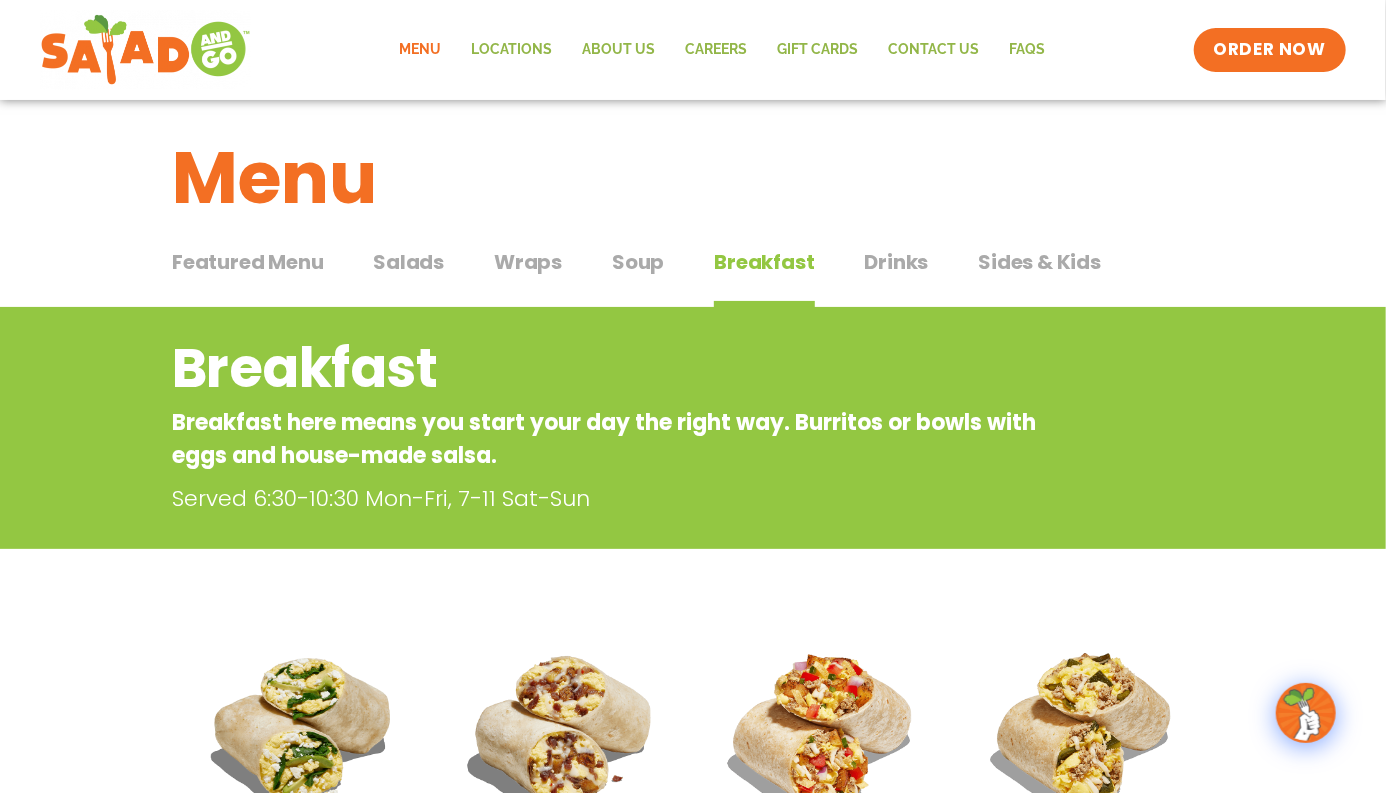 scroll, scrollTop: 0, scrollLeft: 0, axis: both 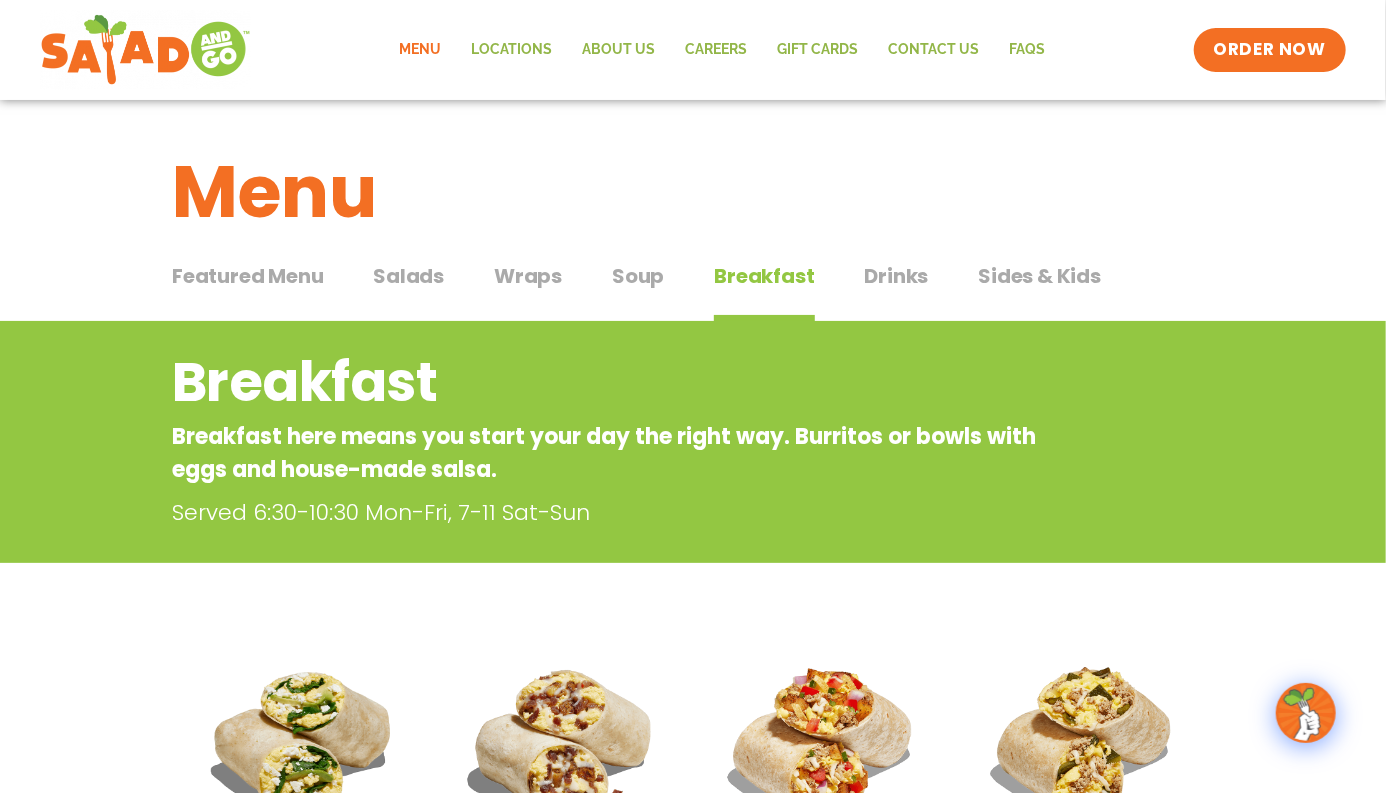 click on "Drinks" at bounding box center (897, 276) 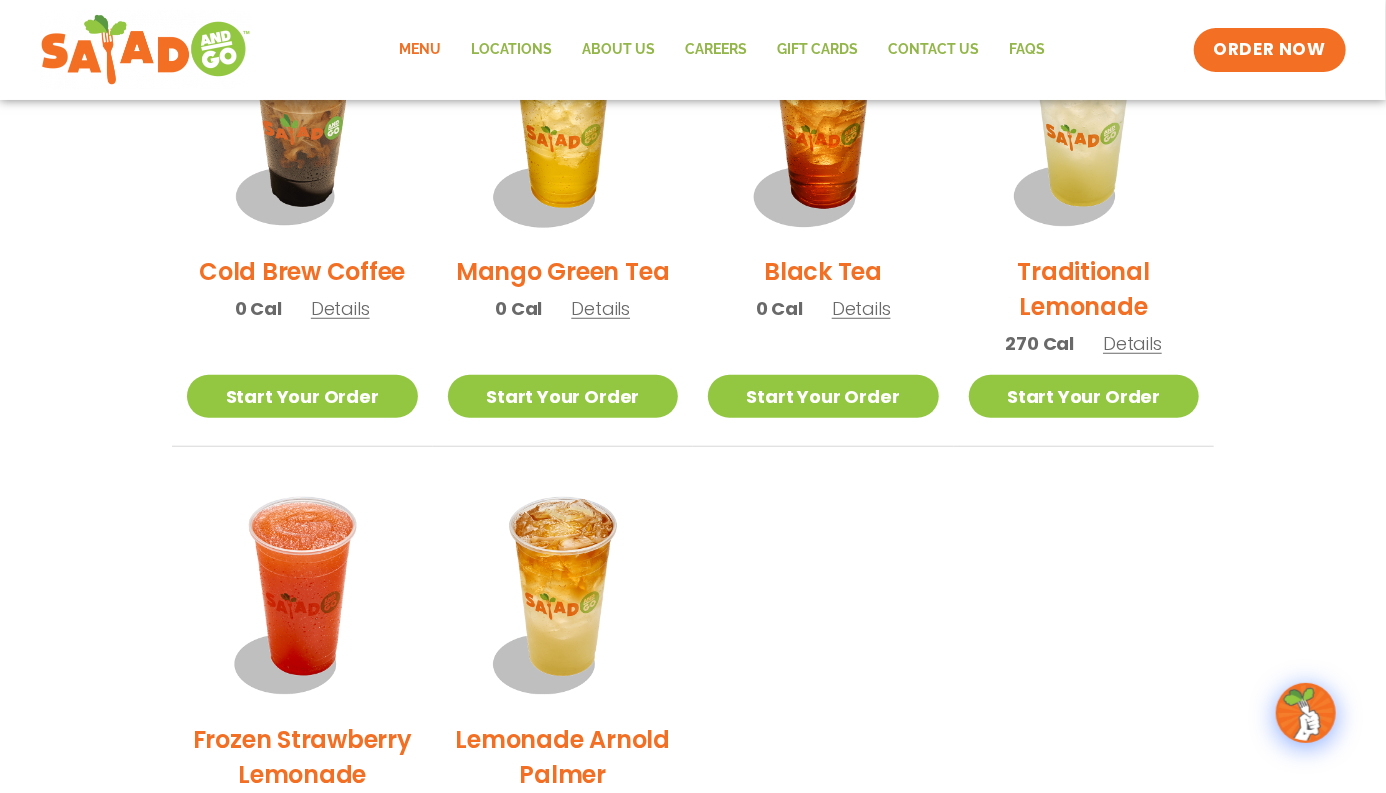 scroll, scrollTop: 0, scrollLeft: 0, axis: both 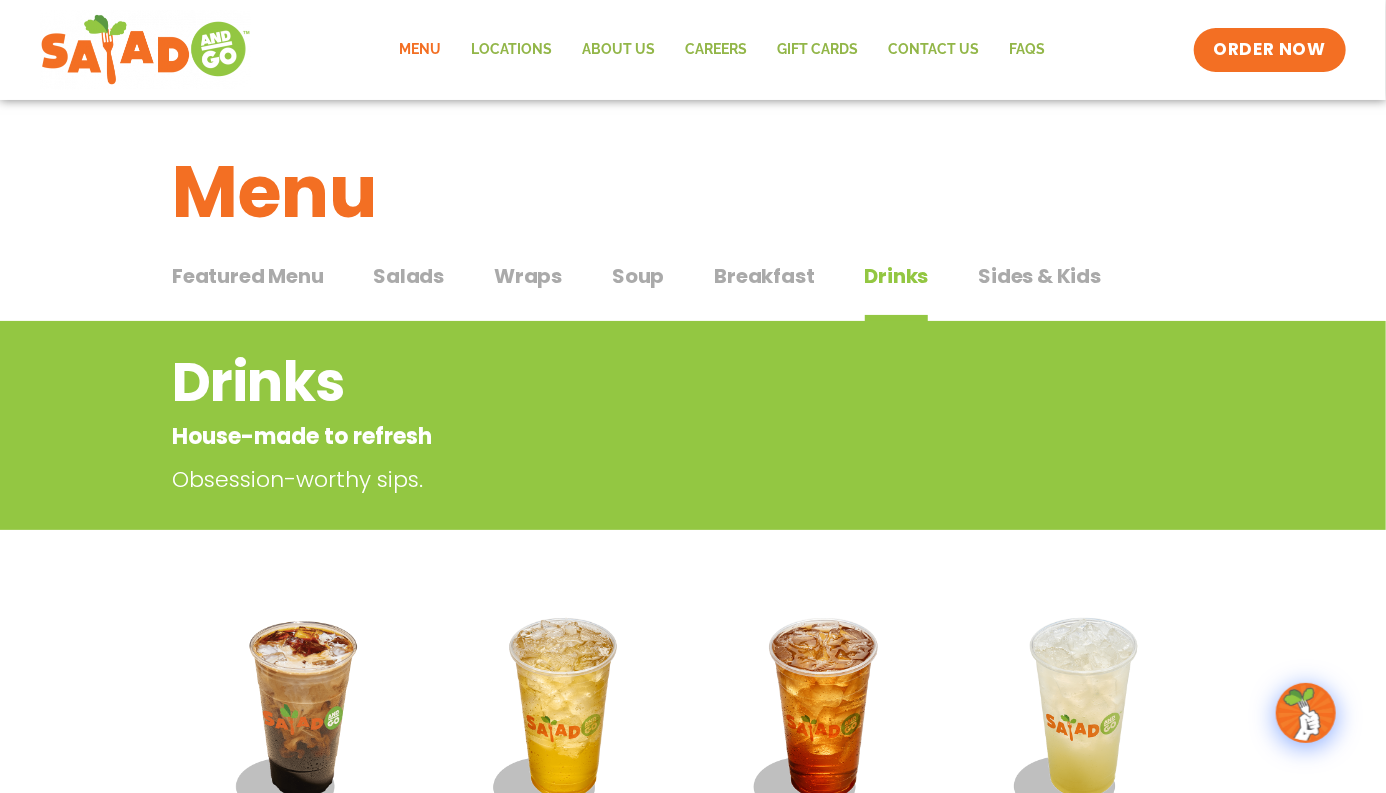 click on "Sides & Kids" at bounding box center [1039, 276] 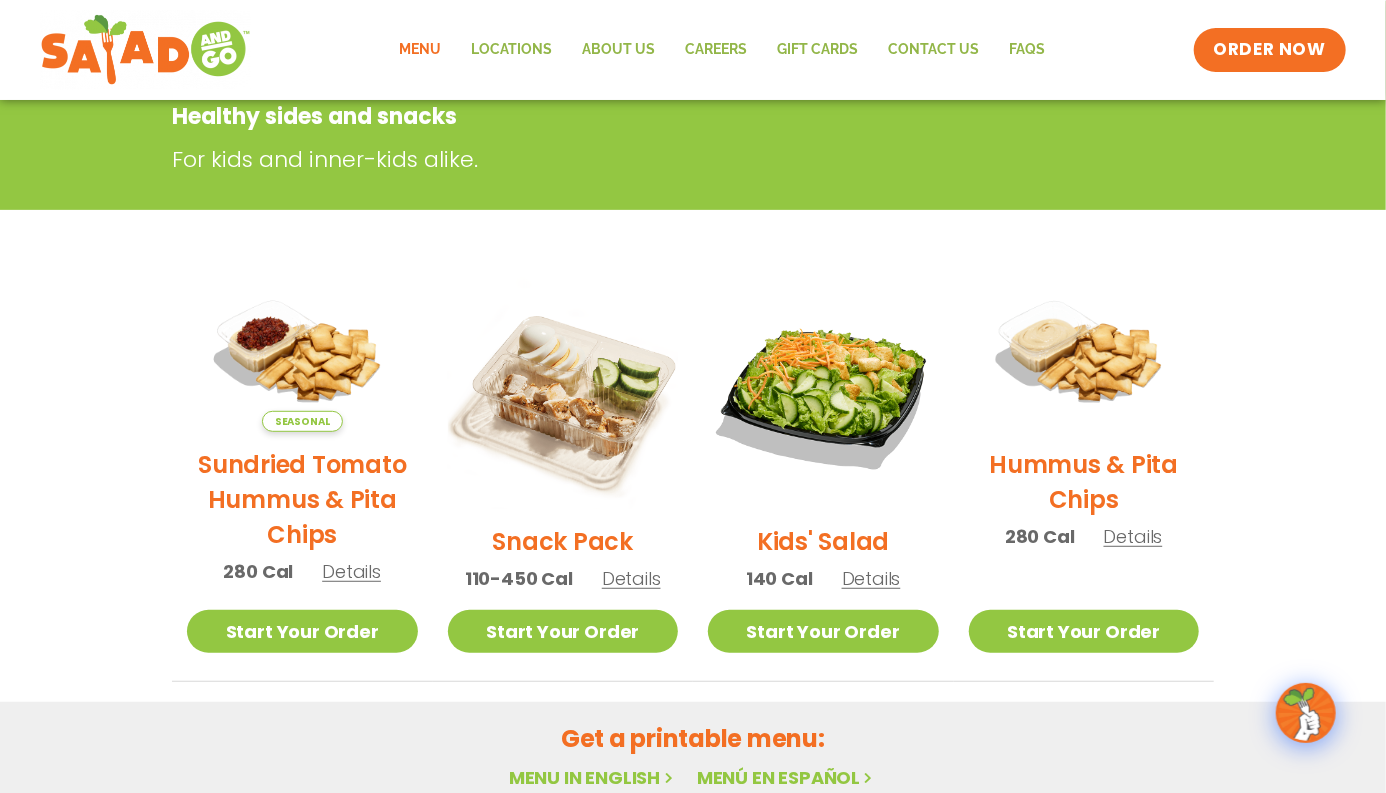 scroll, scrollTop: 0, scrollLeft: 0, axis: both 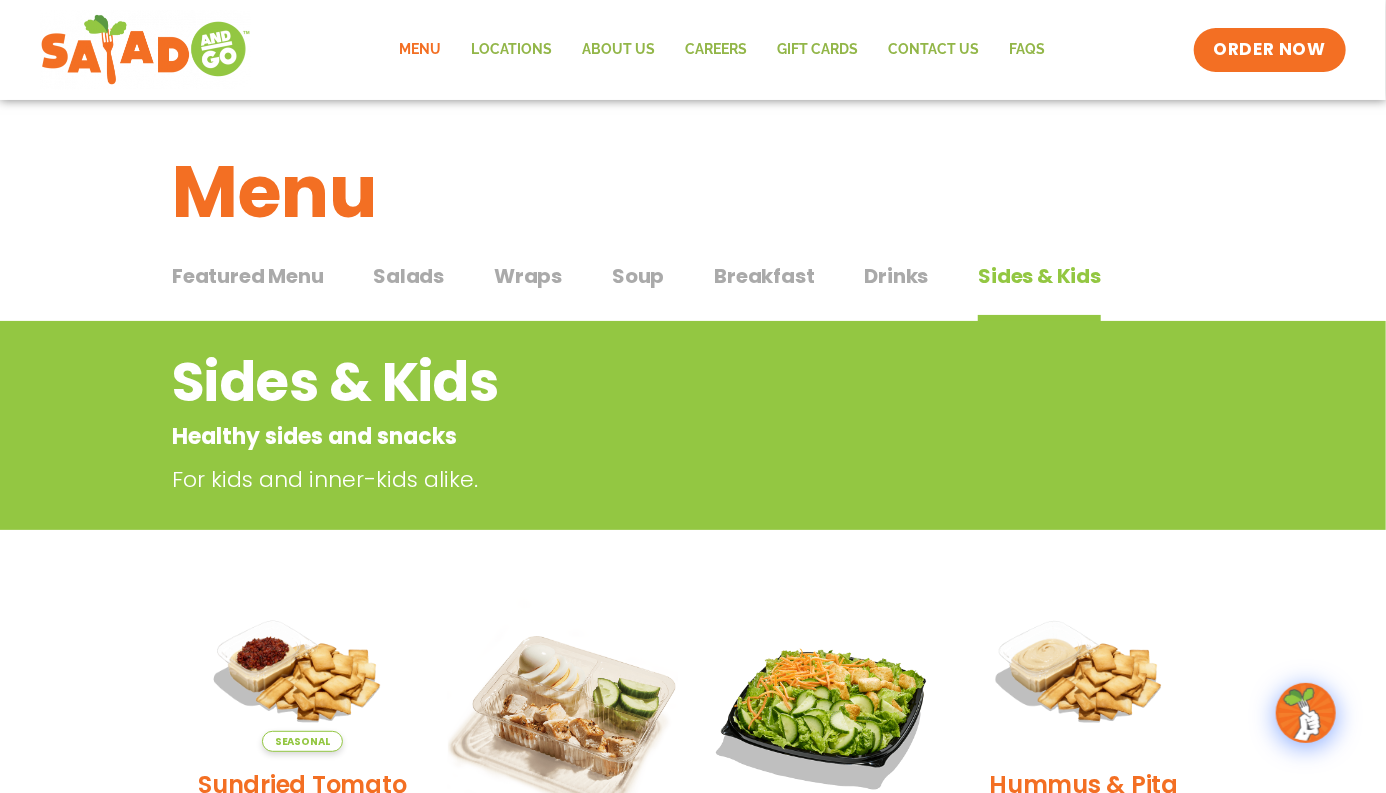 click on "Salads" at bounding box center (408, 276) 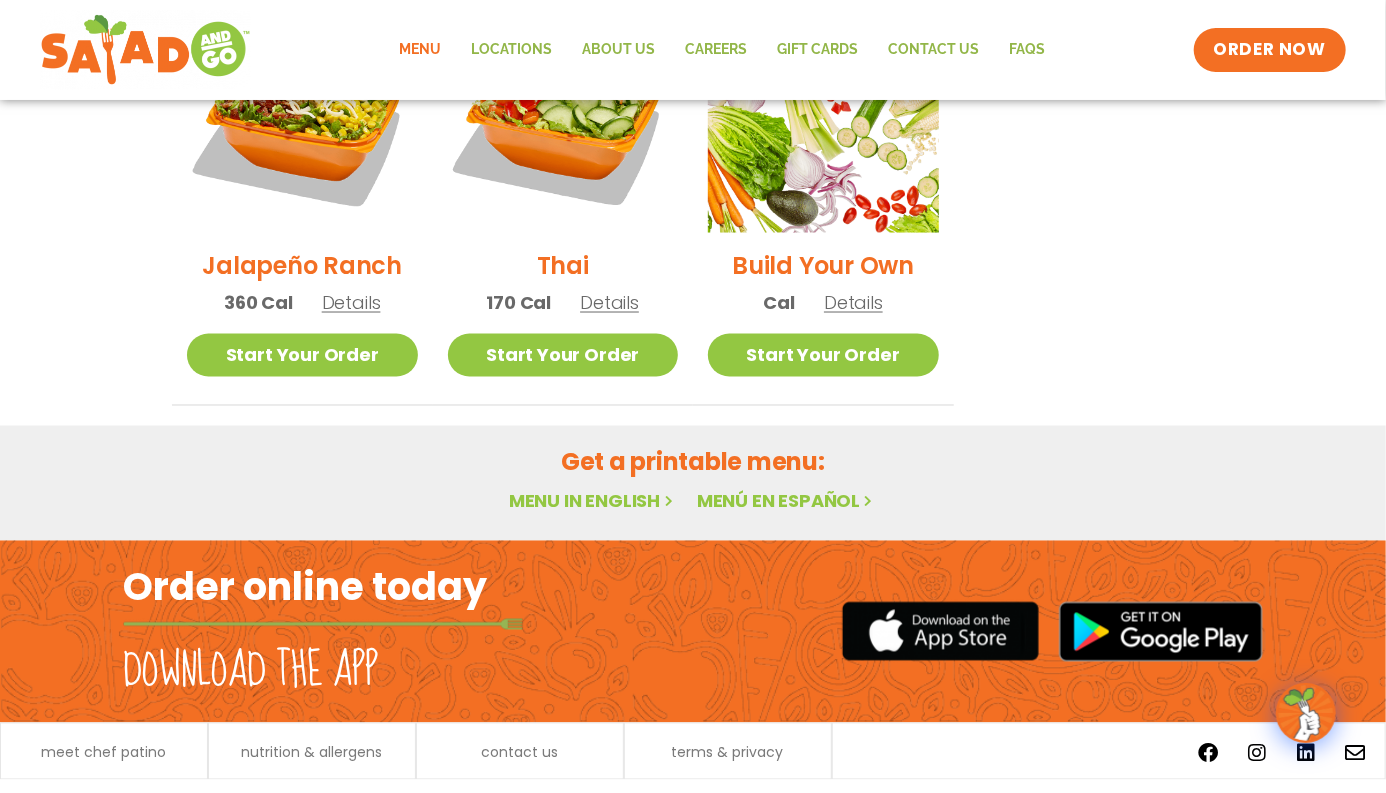 scroll, scrollTop: 1565, scrollLeft: 0, axis: vertical 